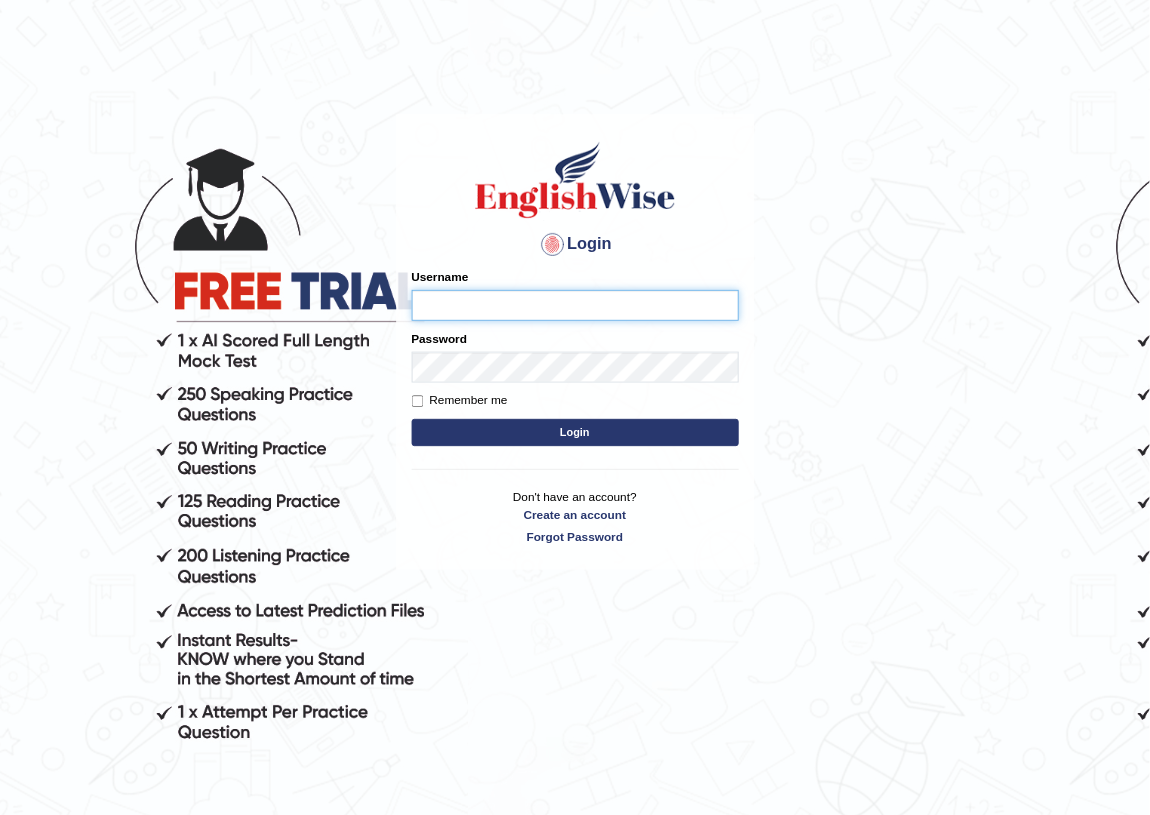 scroll, scrollTop: 0, scrollLeft: 0, axis: both 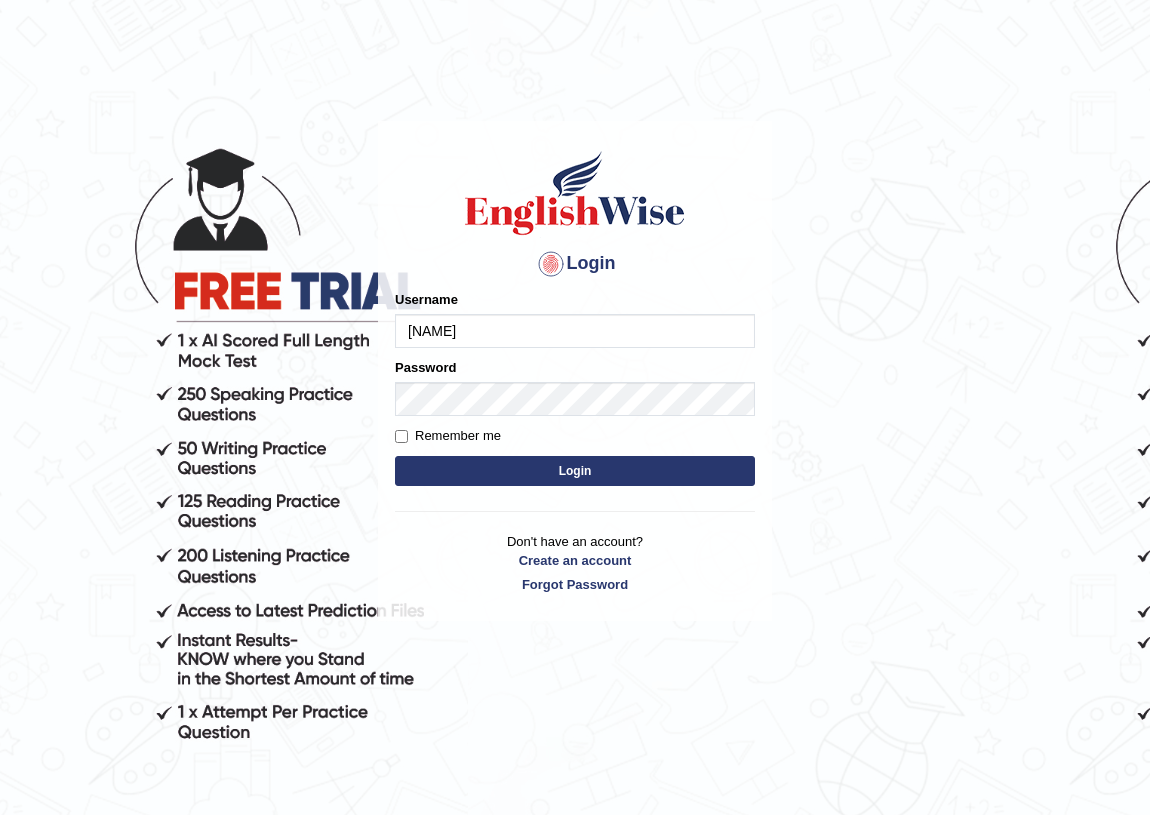 type on "arlynellis" 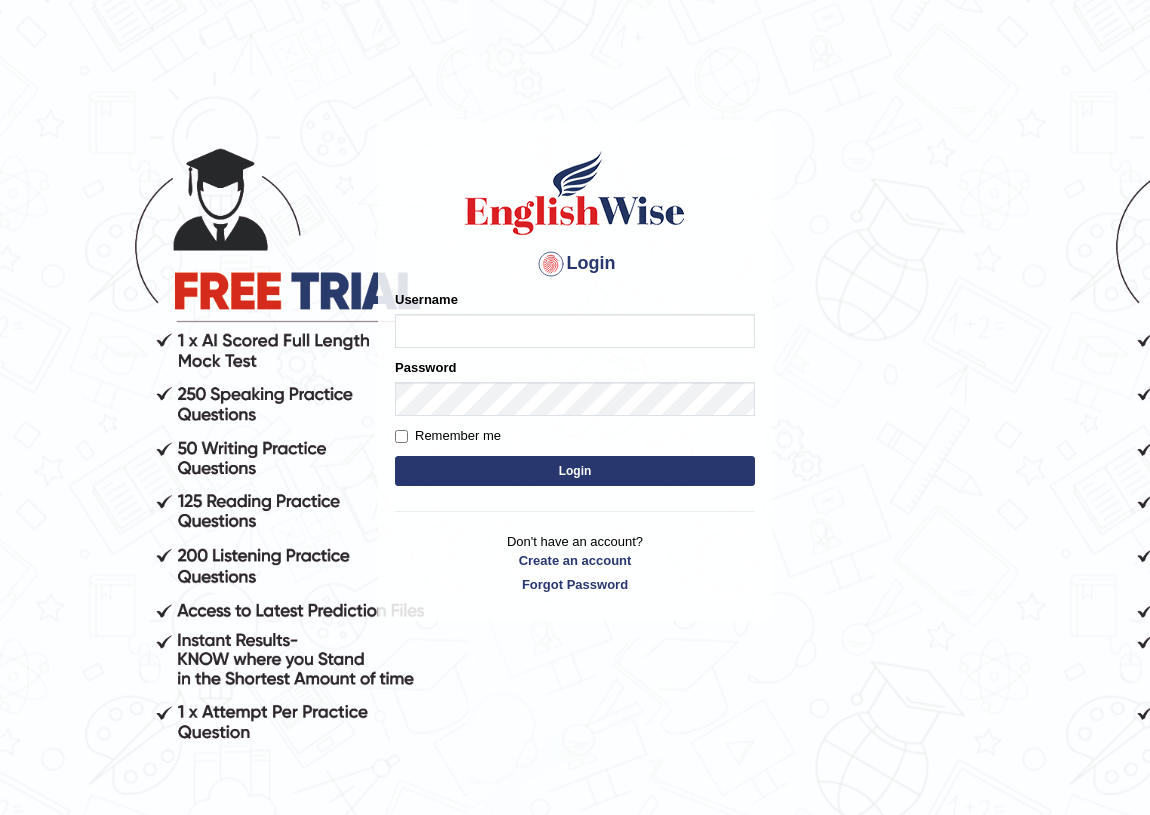 scroll, scrollTop: 0, scrollLeft: 0, axis: both 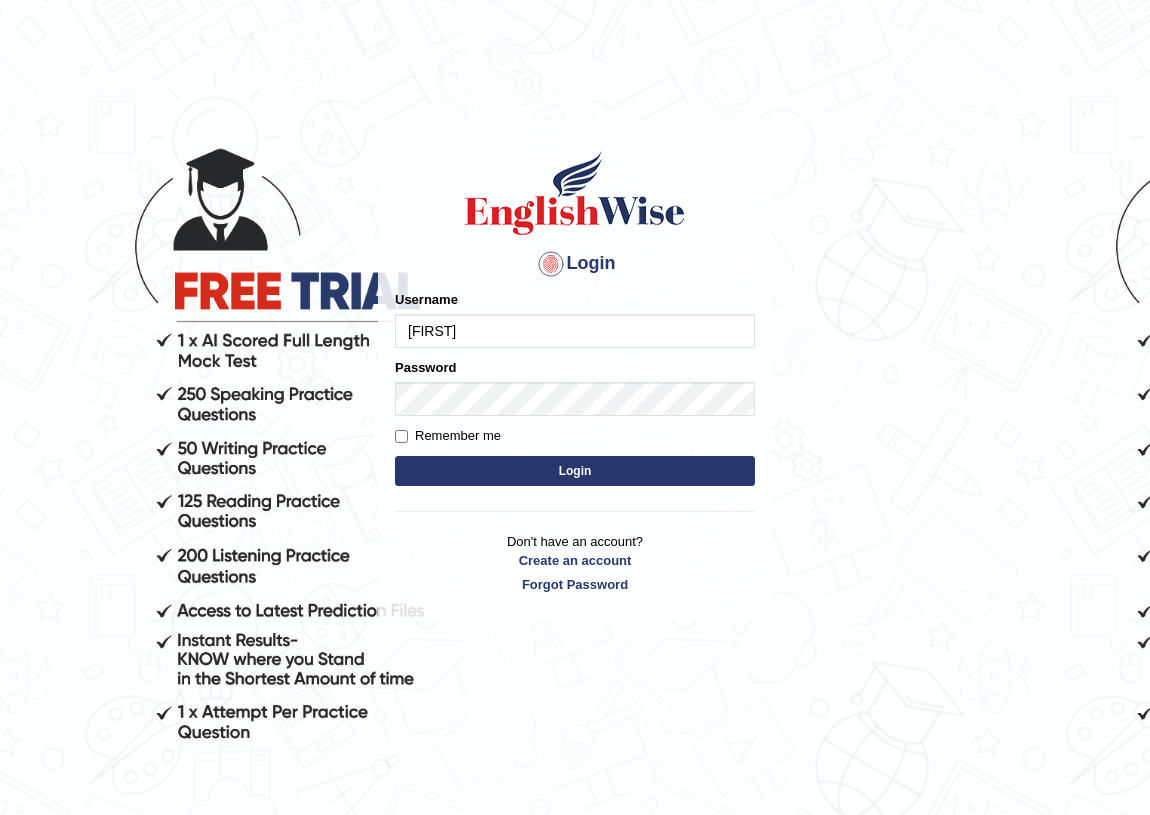 type on "[FIRST]" 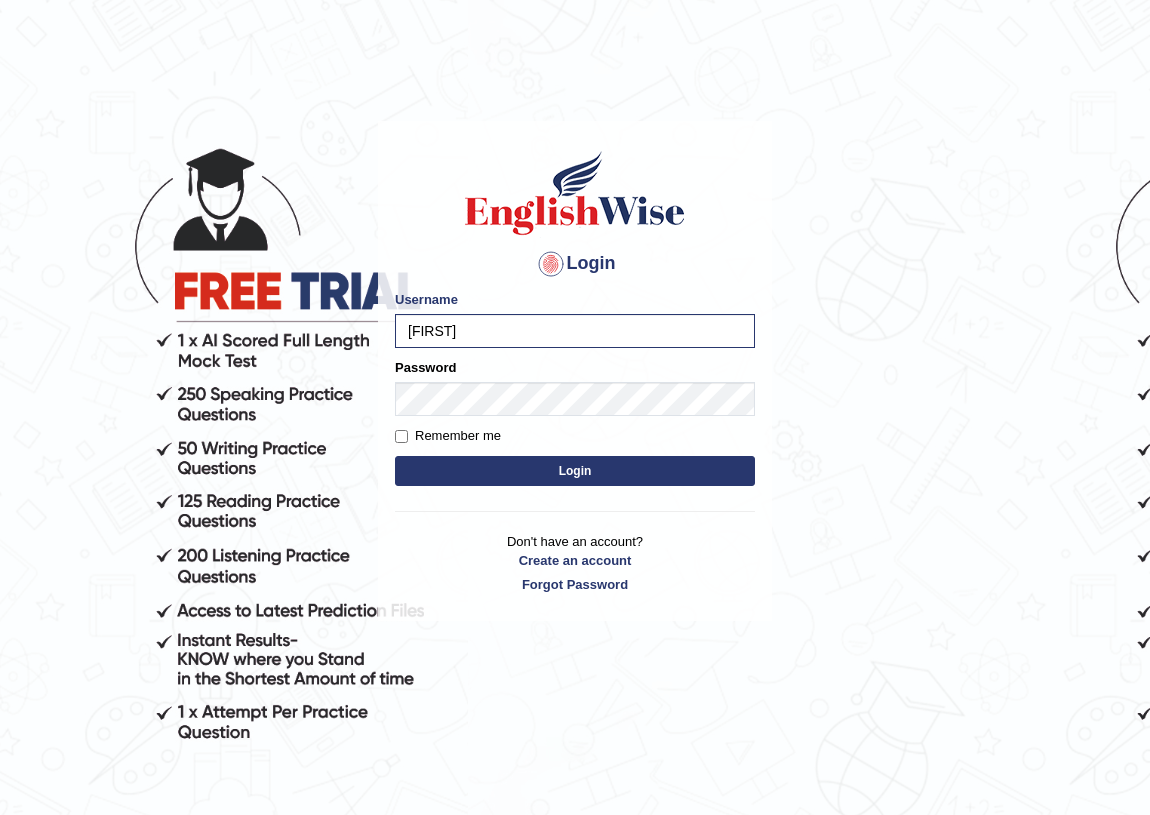 drag, startPoint x: 498, startPoint y: 359, endPoint x: 59, endPoint y: 645, distance: 523.9437 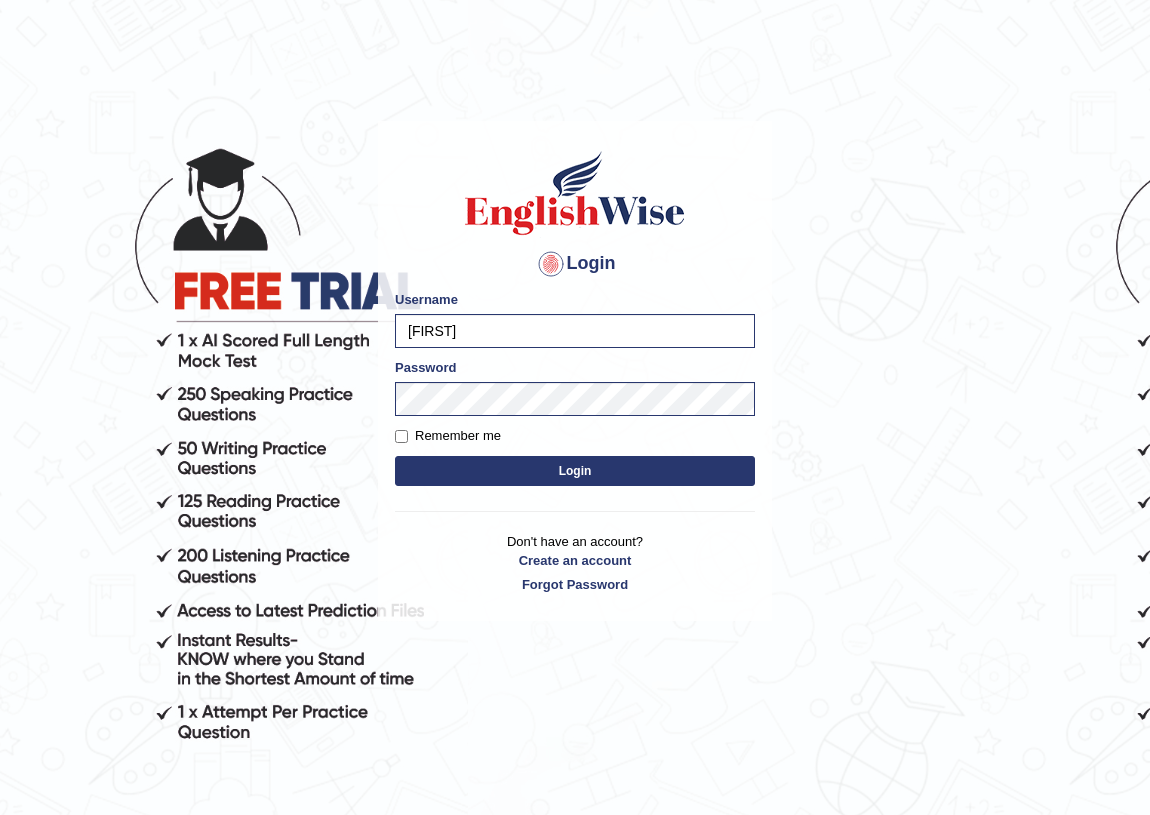 drag, startPoint x: 59, startPoint y: 645, endPoint x: 574, endPoint y: 476, distance: 542.0203 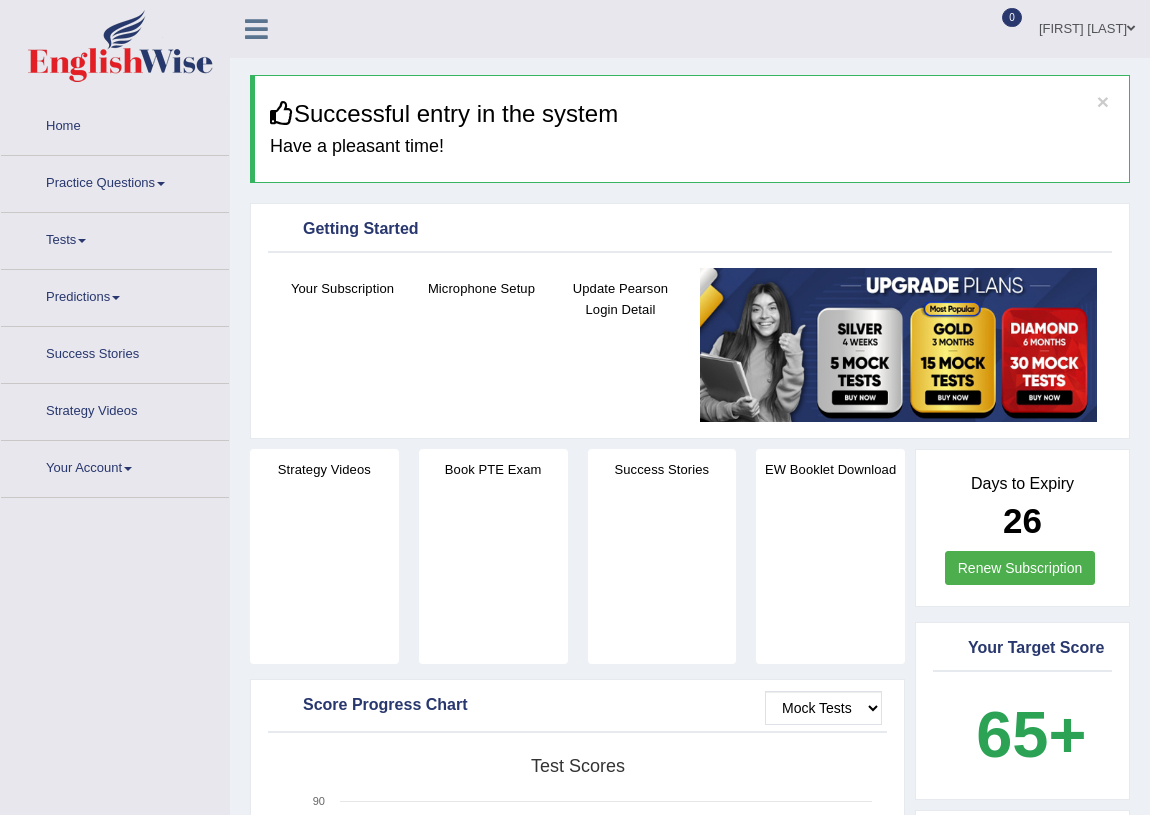 scroll, scrollTop: 0, scrollLeft: 0, axis: both 